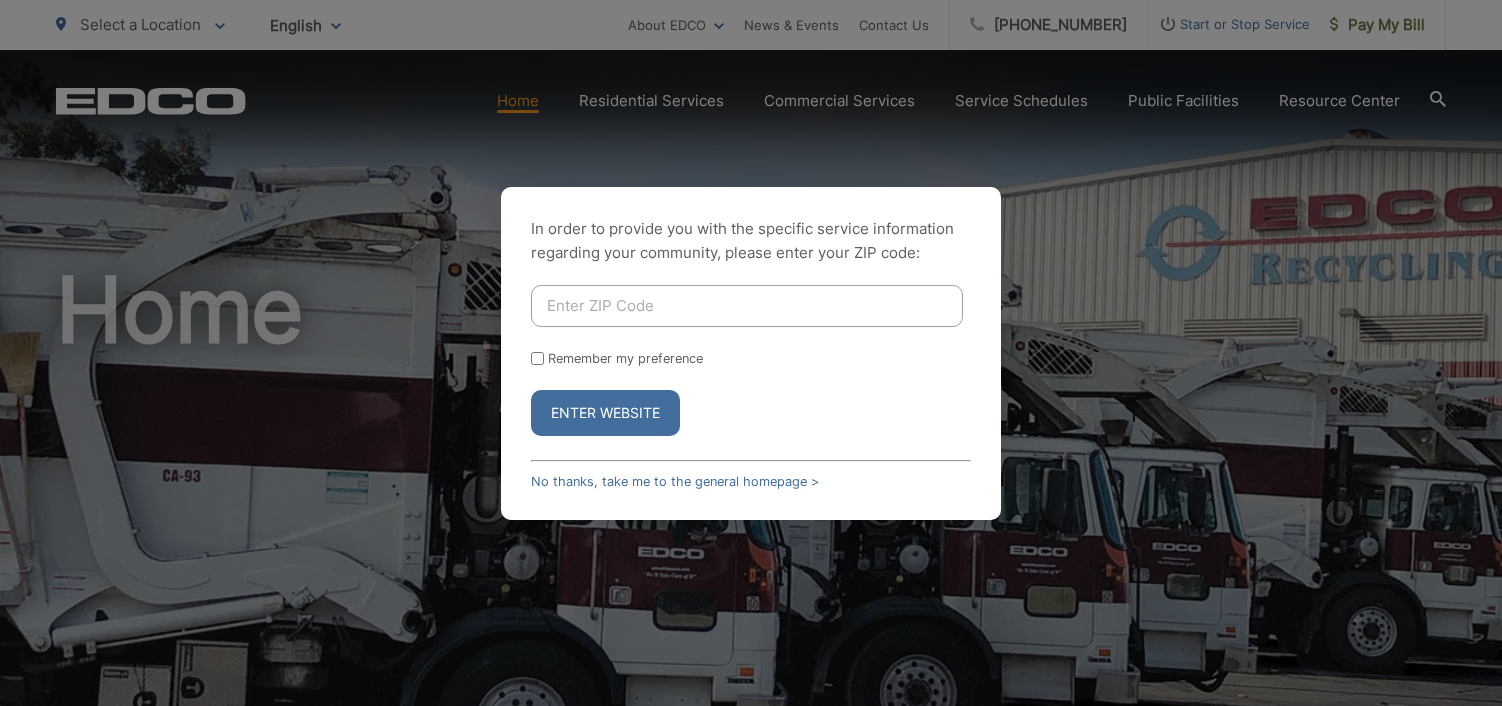 click at bounding box center [747, 306] 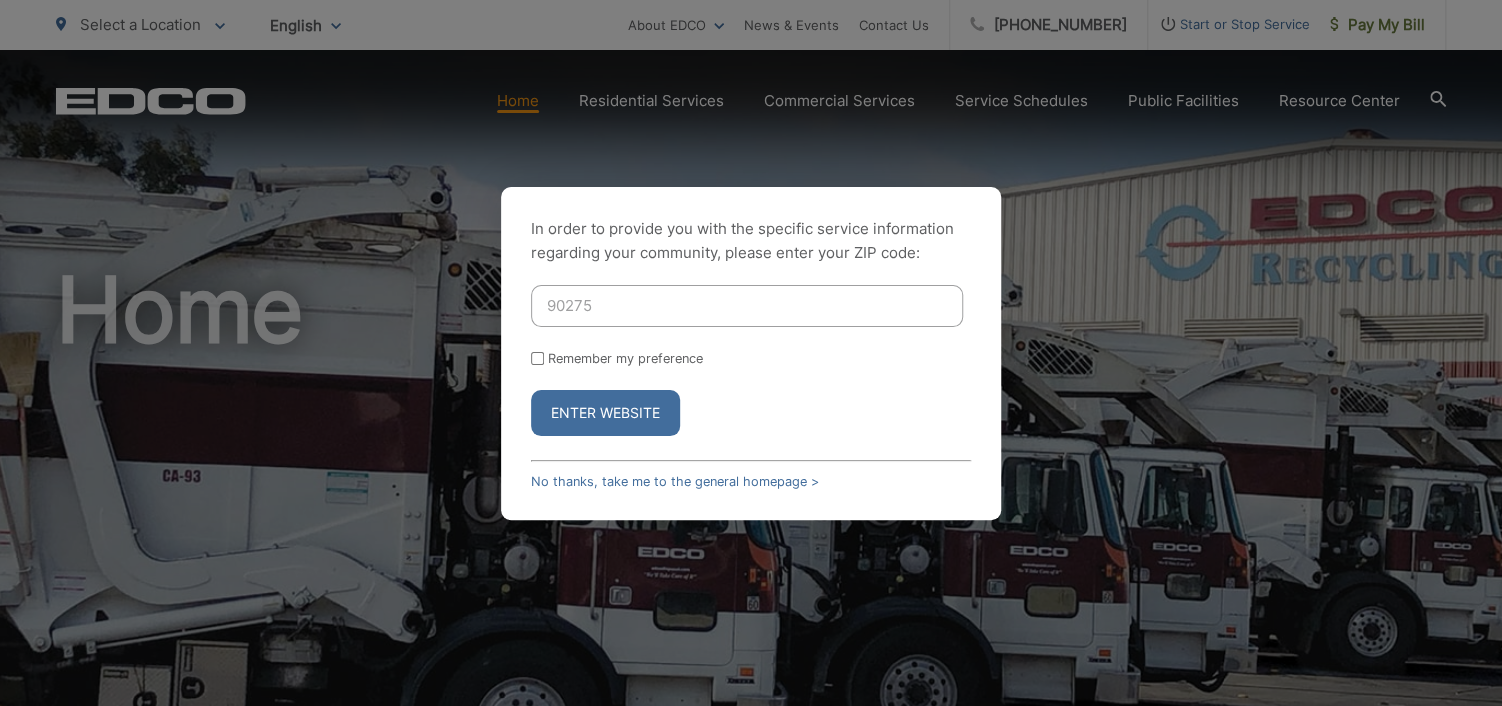 type on "90275" 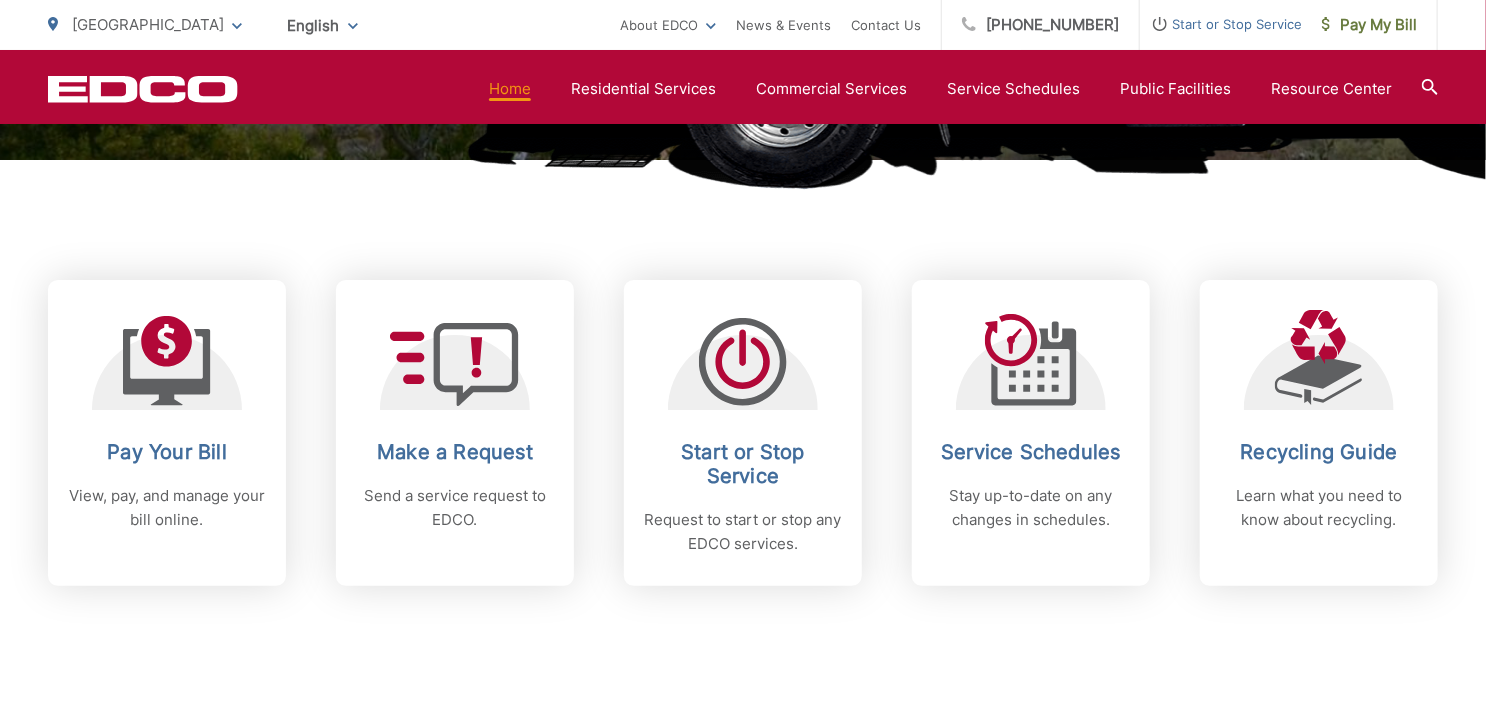 scroll, scrollTop: 800, scrollLeft: 0, axis: vertical 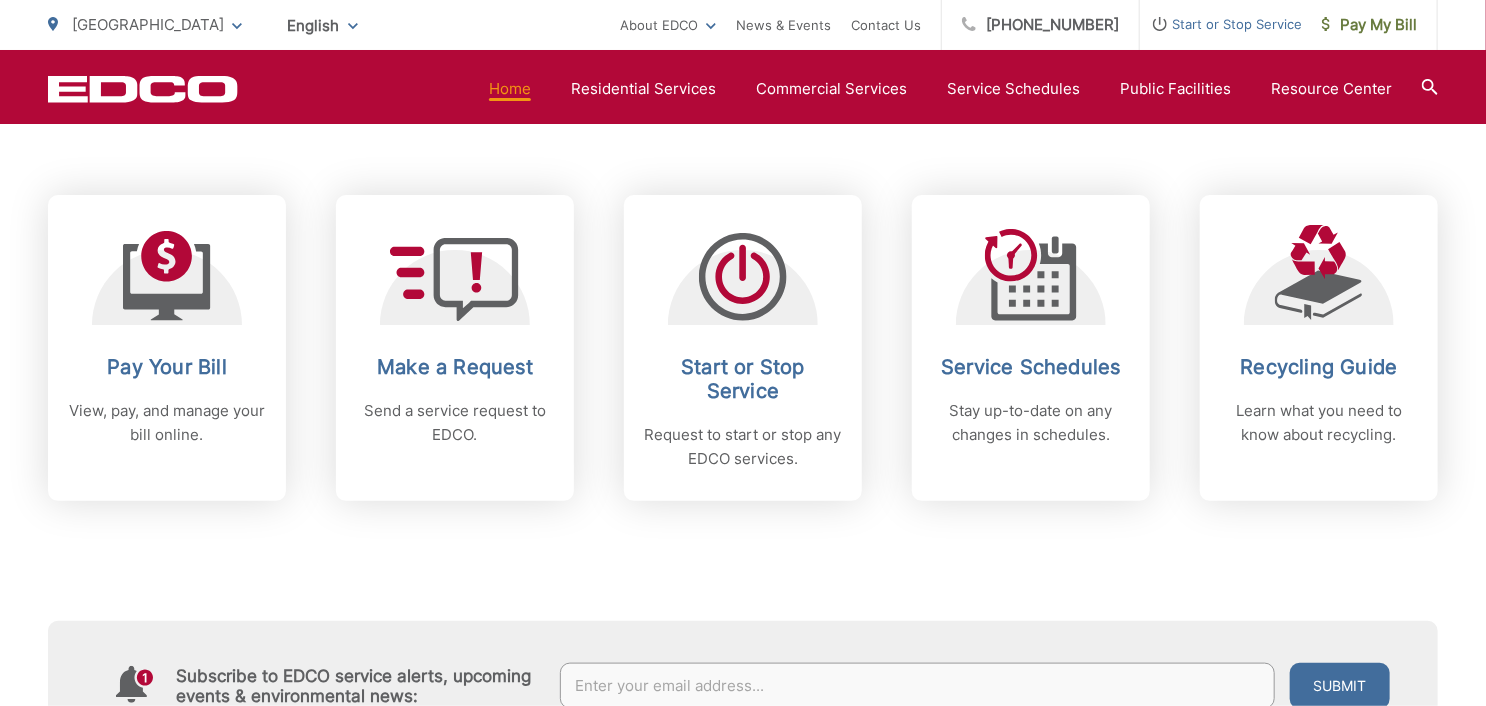 click on "Make a Request
Send a service request to EDCO." at bounding box center [455, 348] 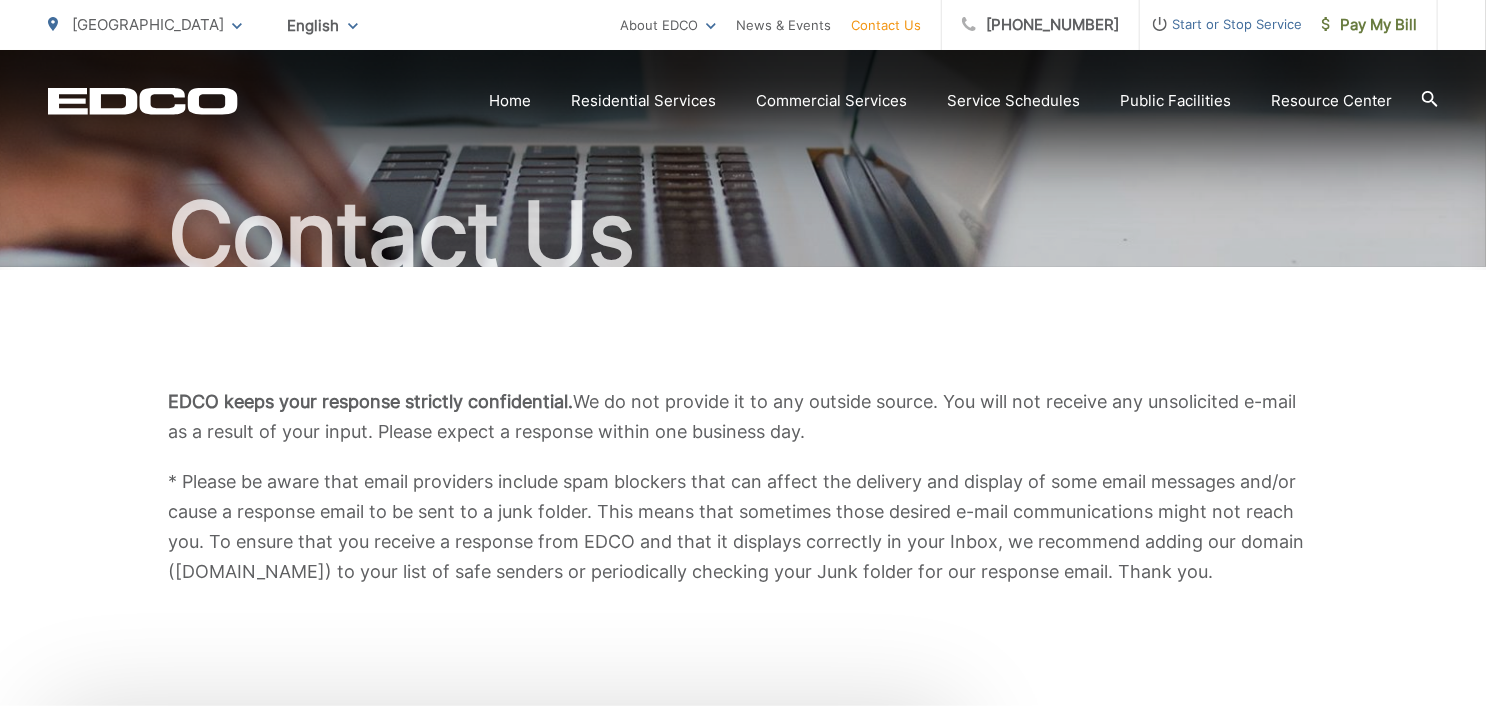 scroll, scrollTop: 300, scrollLeft: 0, axis: vertical 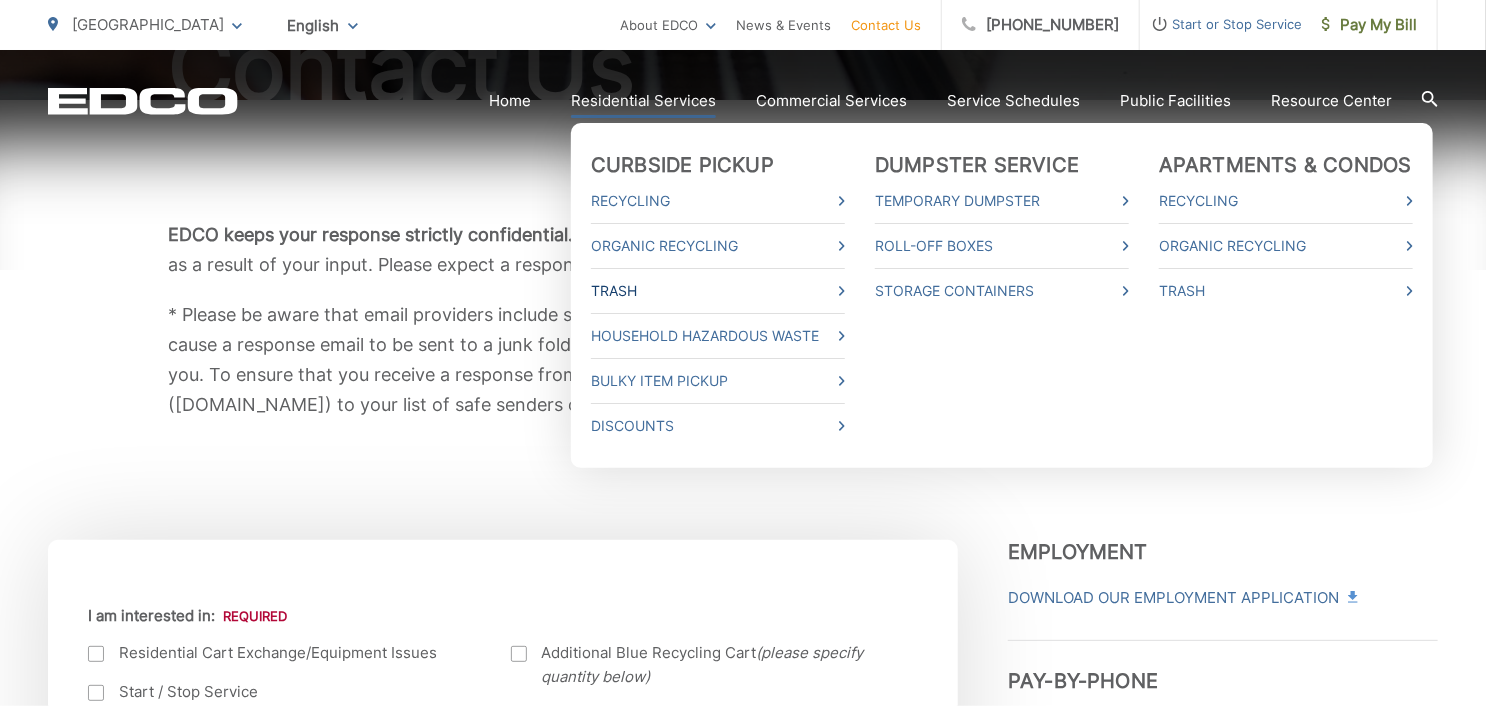 click on "Trash" at bounding box center [718, 291] 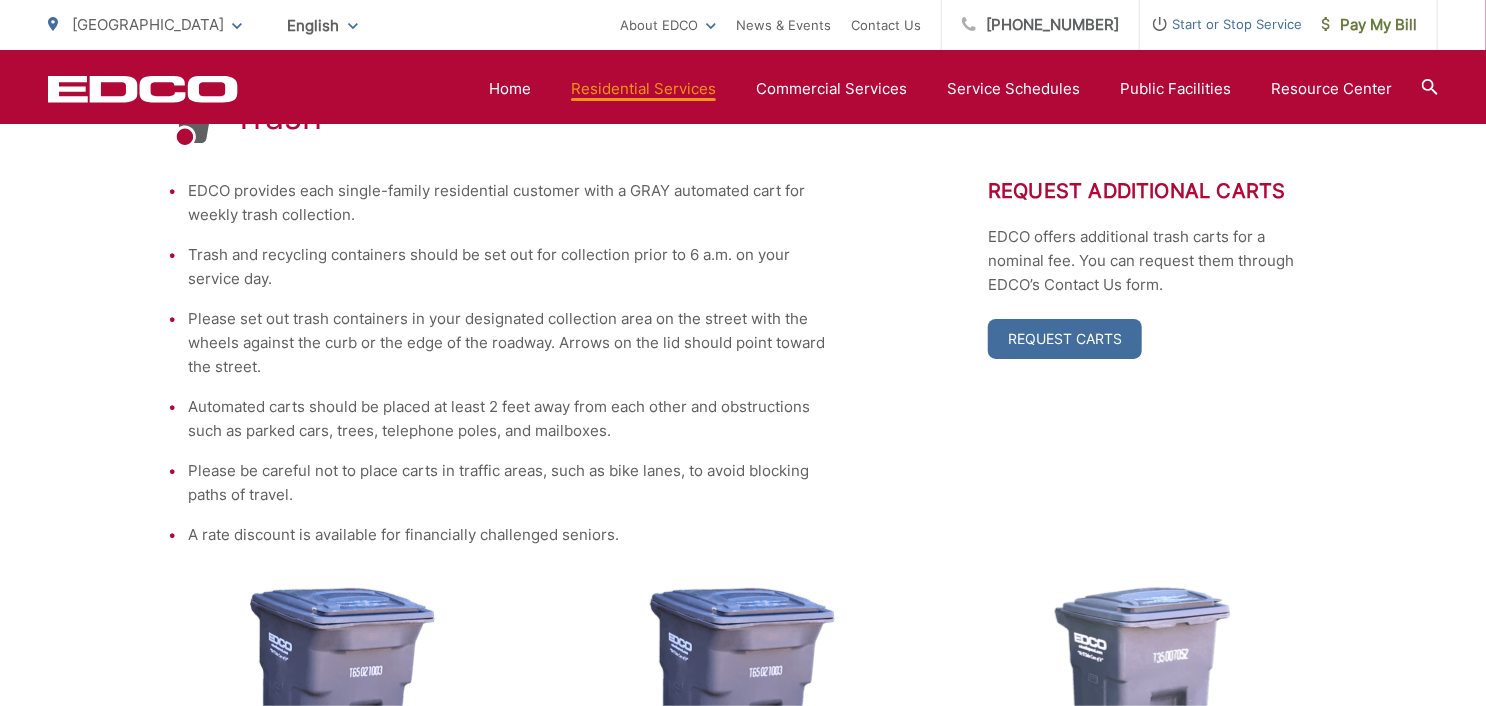 scroll, scrollTop: 400, scrollLeft: 0, axis: vertical 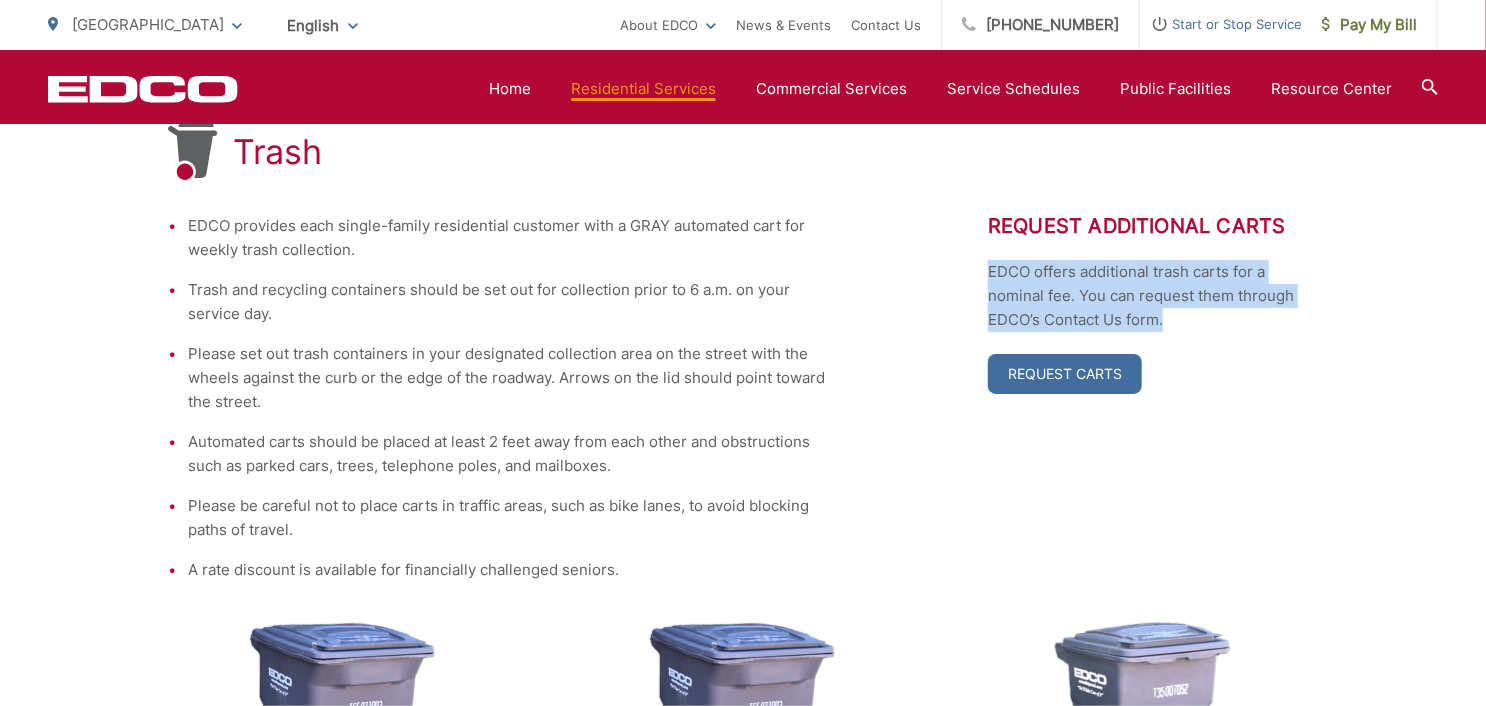 drag, startPoint x: 985, startPoint y: 270, endPoint x: 1182, endPoint y: 321, distance: 203.49448 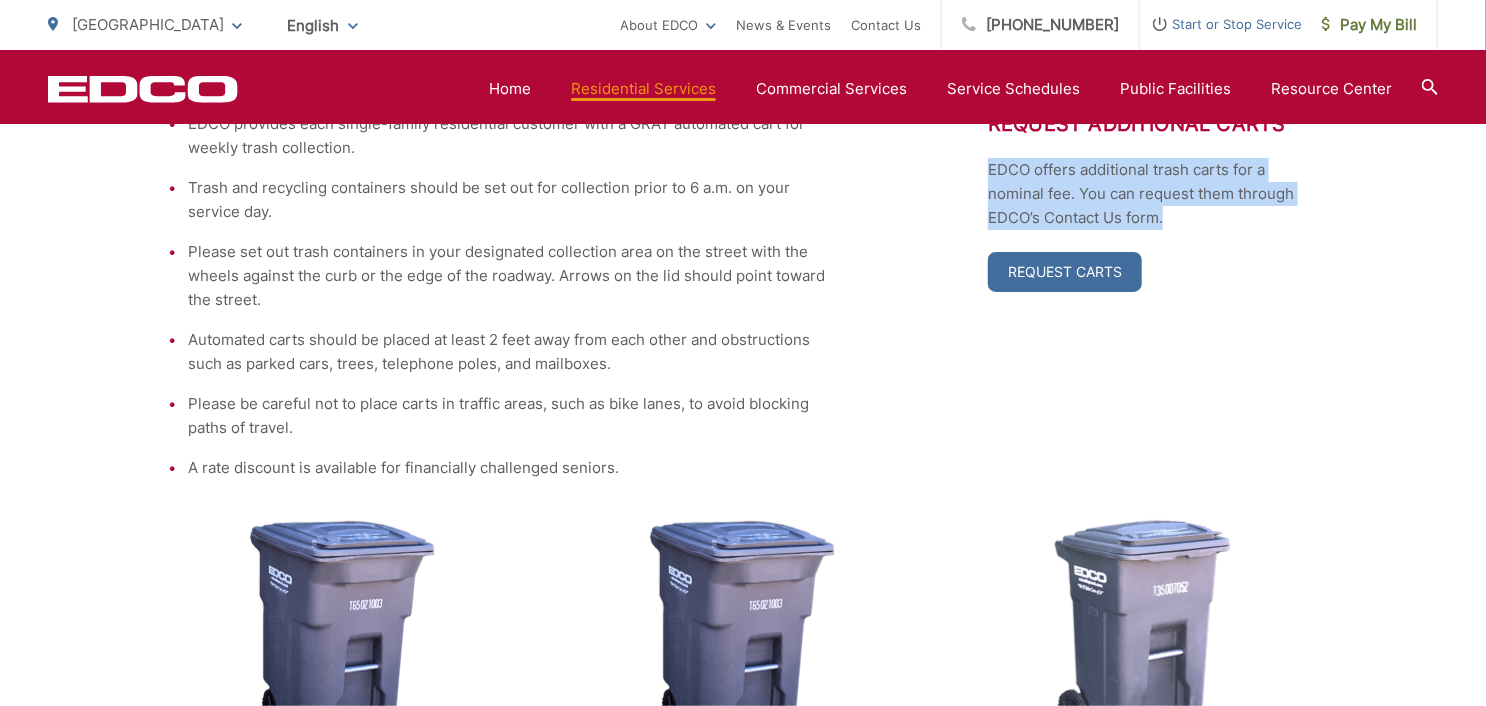 scroll, scrollTop: 500, scrollLeft: 0, axis: vertical 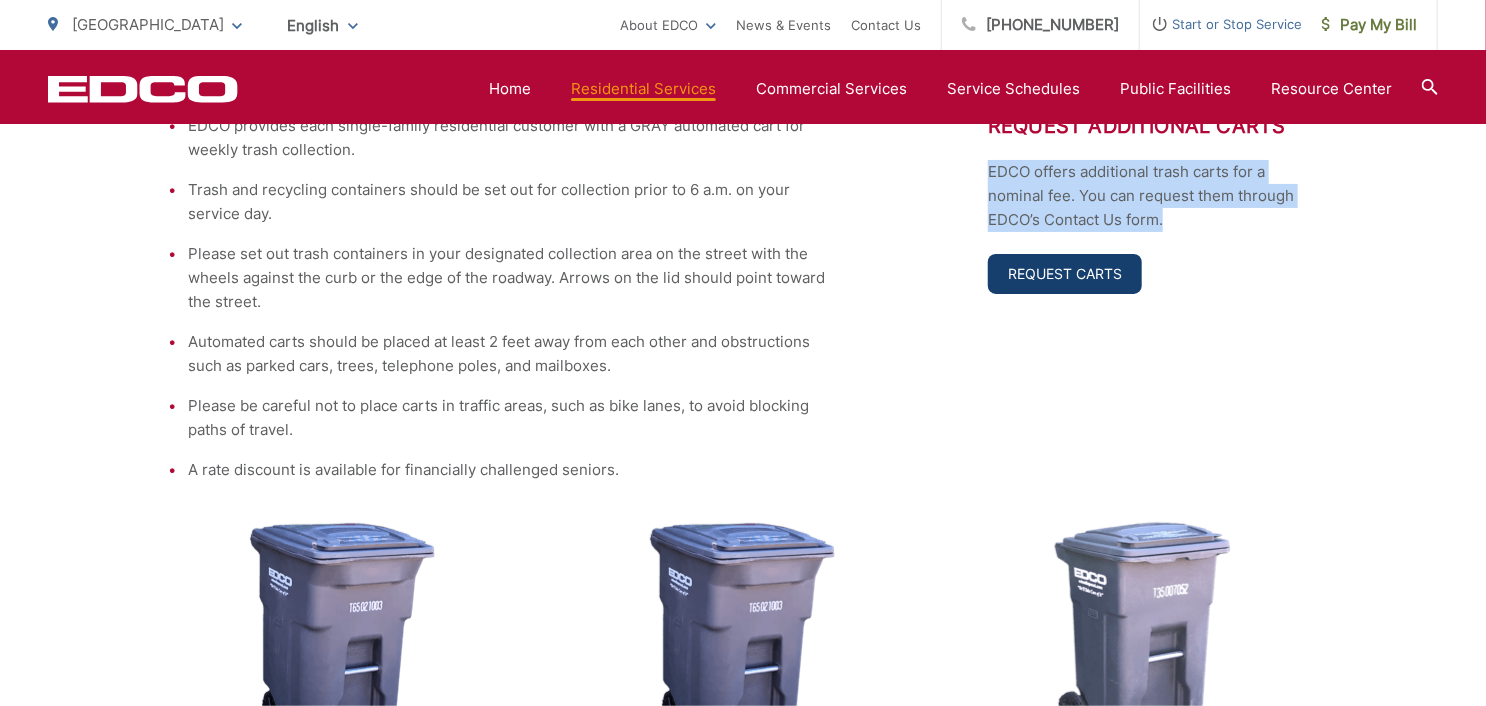 click on "Request Carts" at bounding box center (1065, 274) 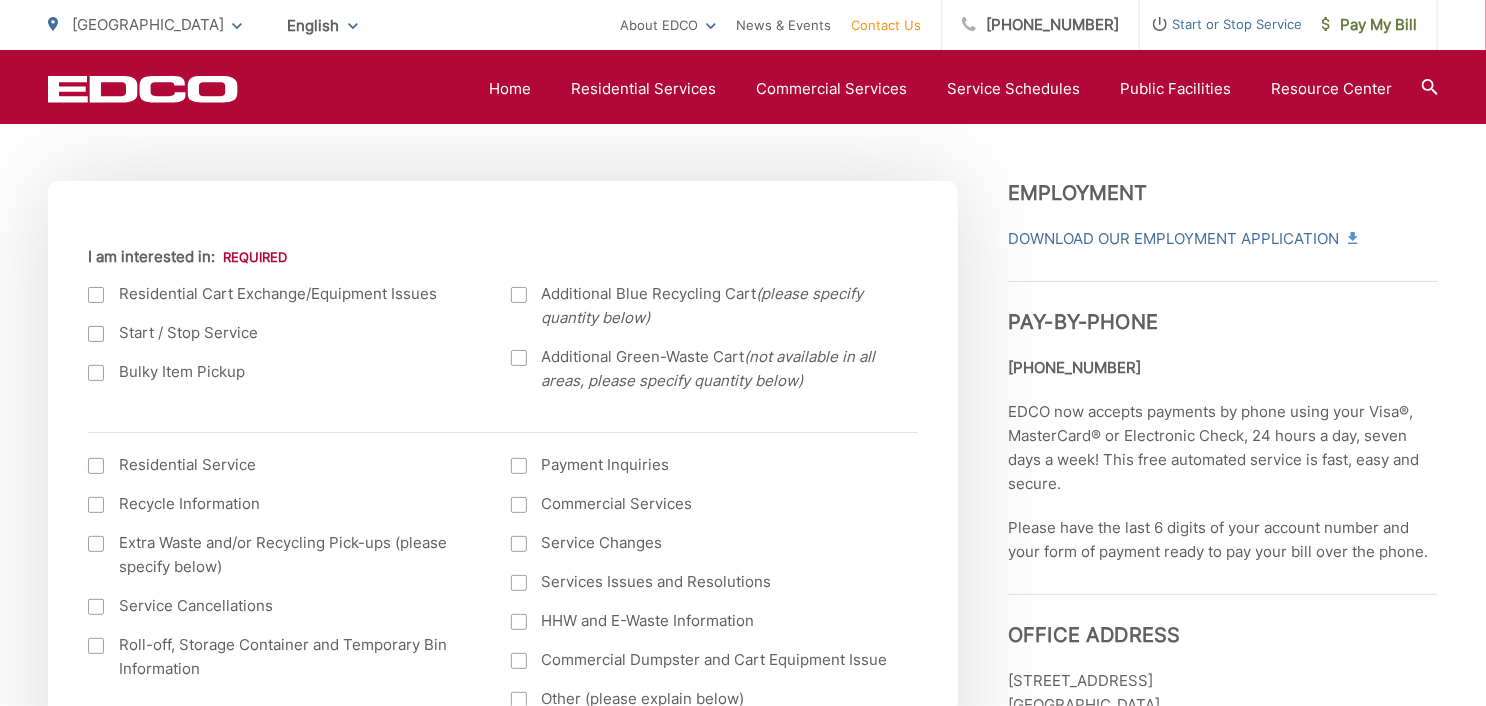 scroll, scrollTop: 700, scrollLeft: 0, axis: vertical 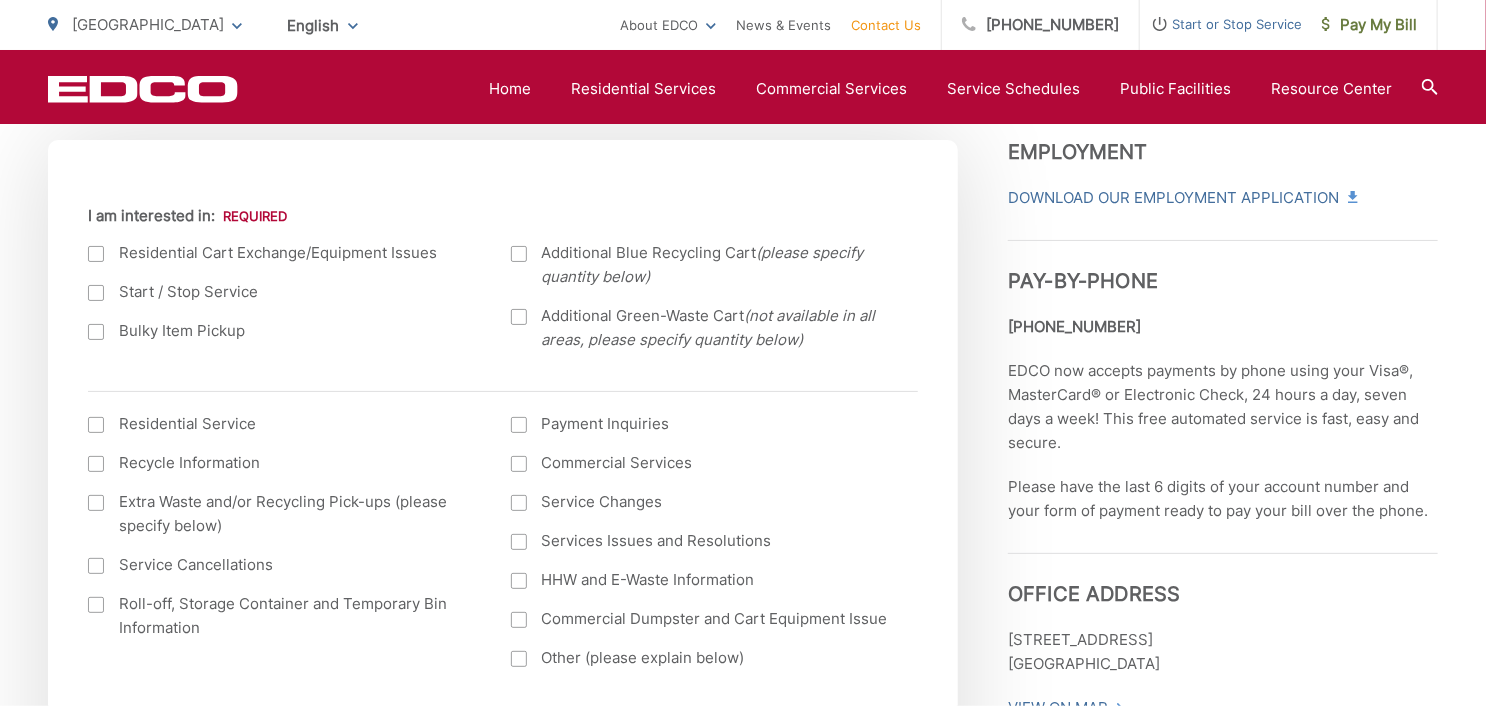 click at bounding box center [96, 254] 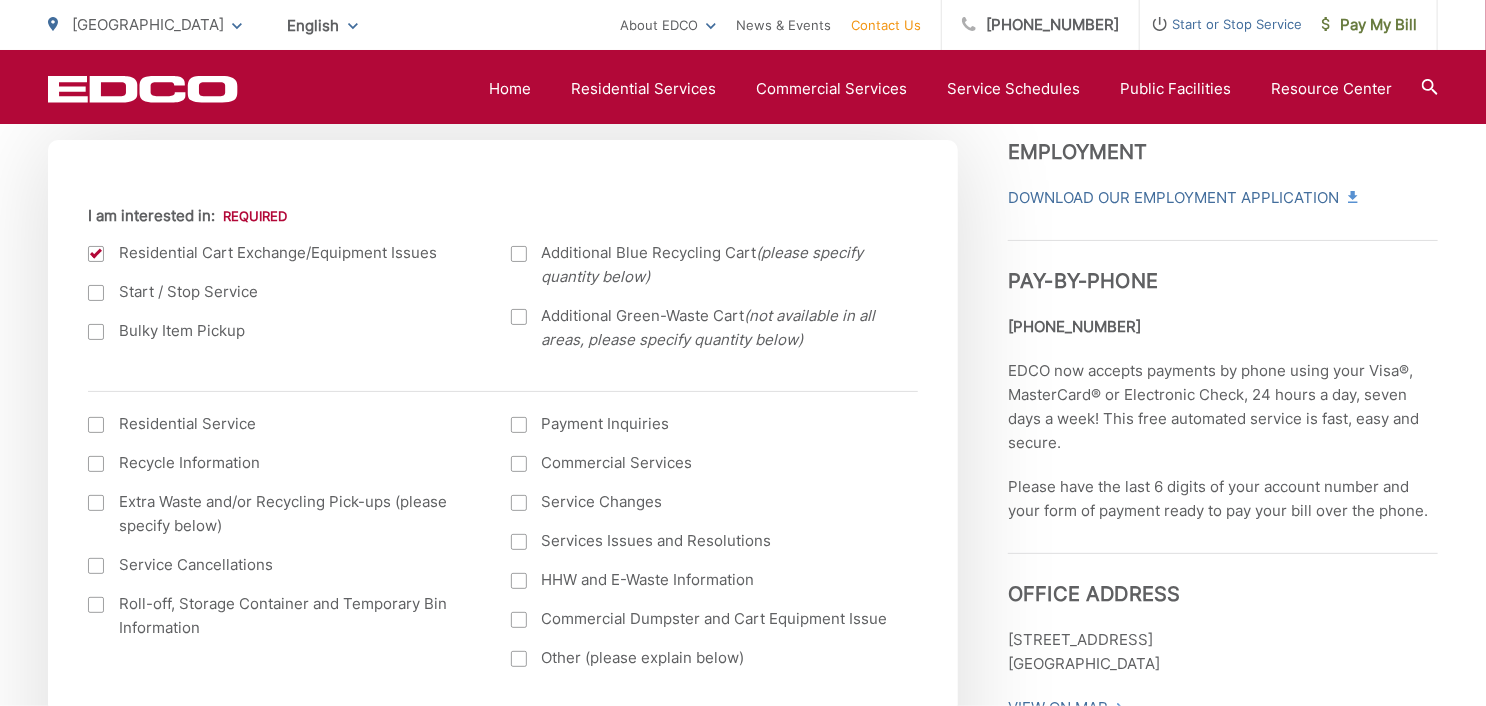 click on "Residential Cart Exchange/Equipment Issues" at bounding box center (279, 253) 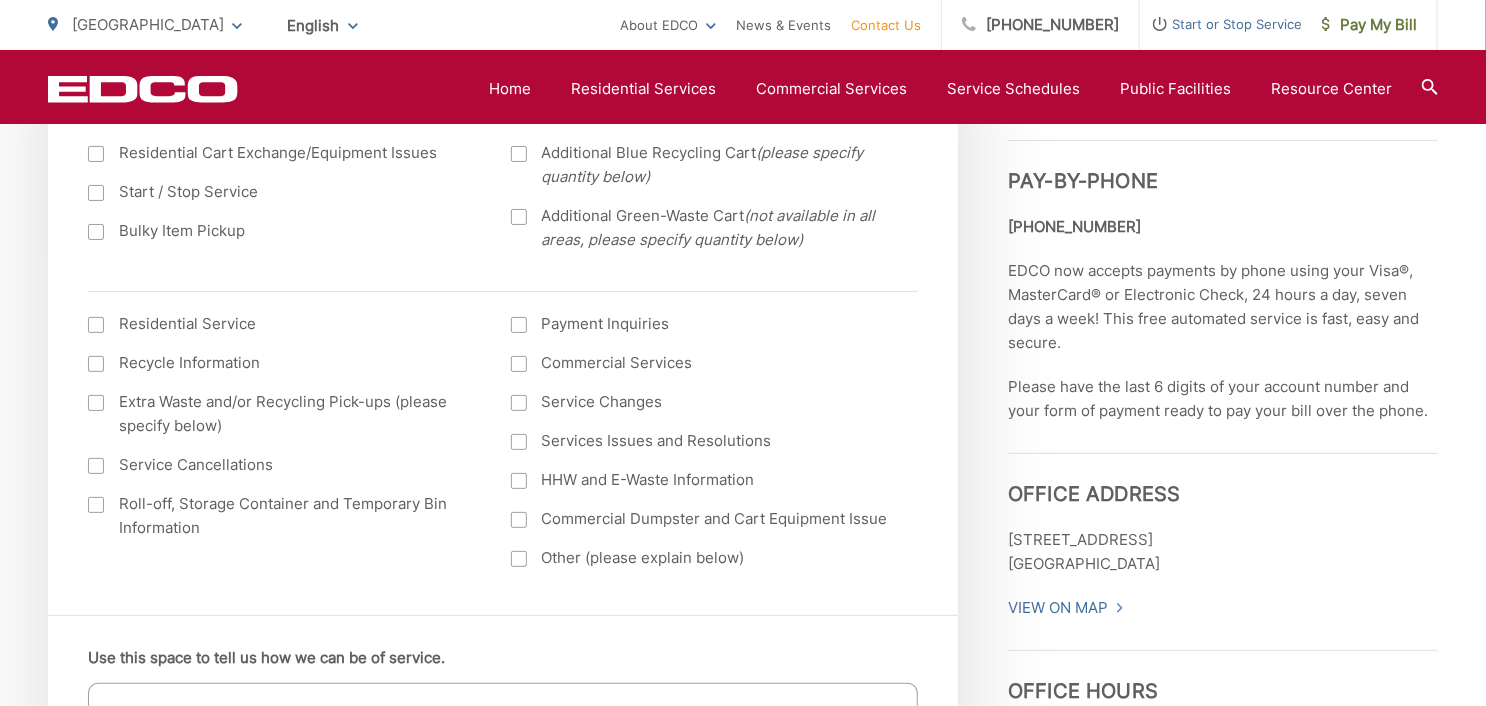 scroll, scrollTop: 700, scrollLeft: 0, axis: vertical 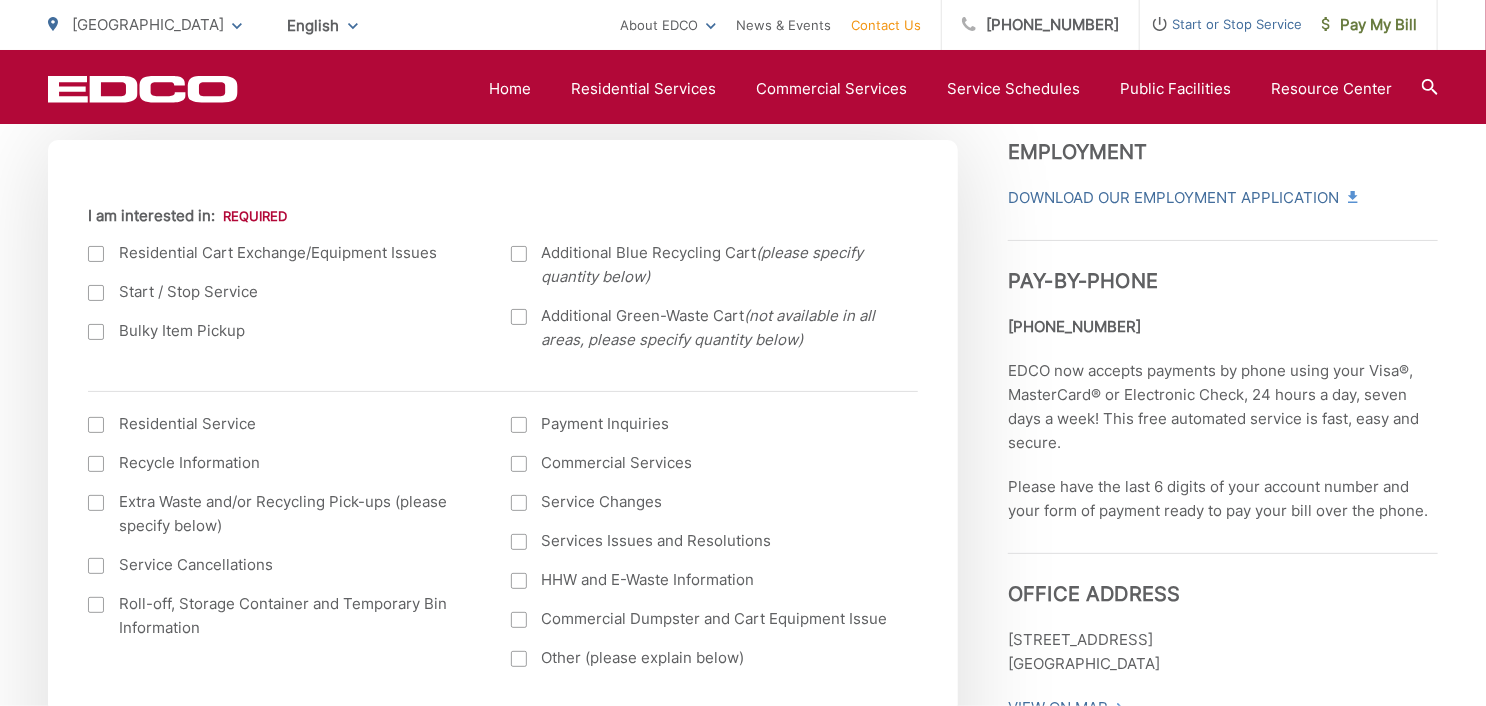 click at bounding box center (96, 254) 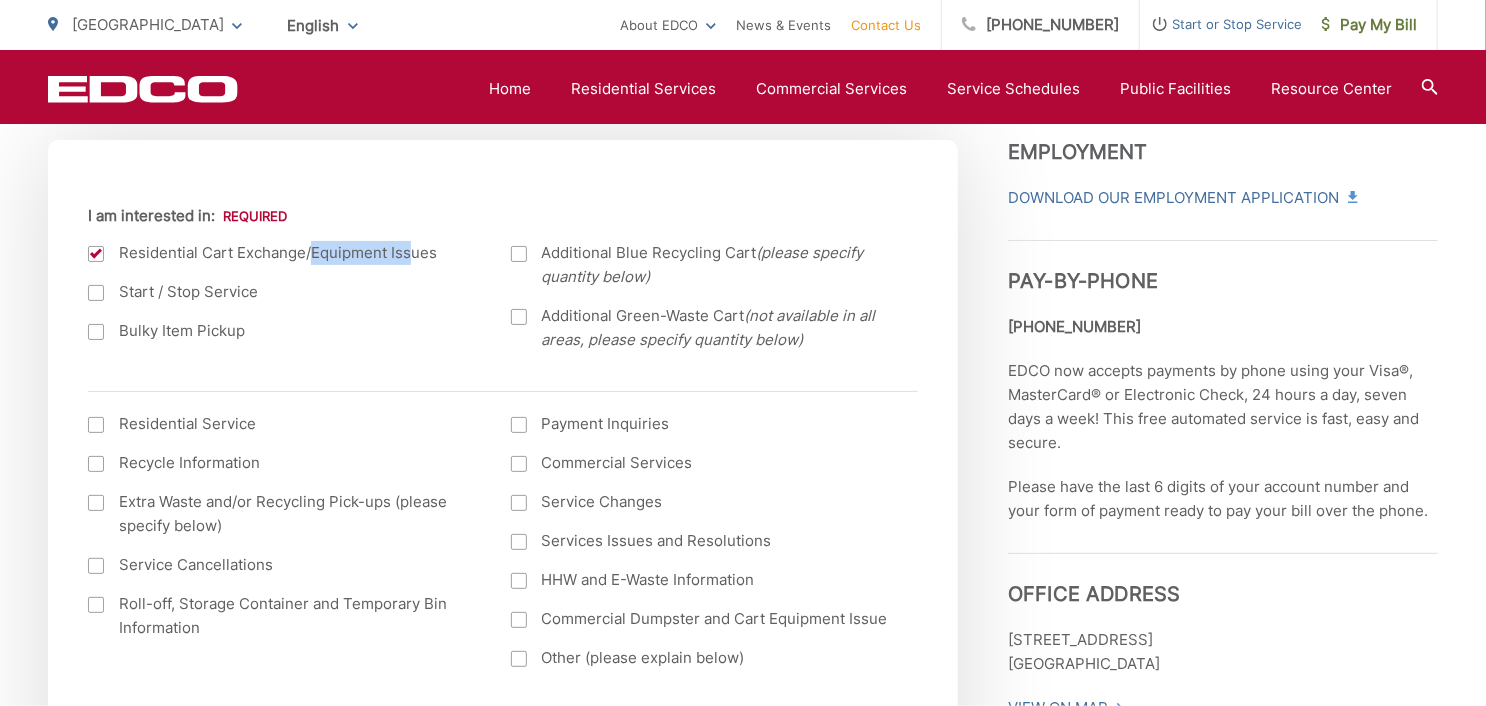 drag, startPoint x: 310, startPoint y: 254, endPoint x: 408, endPoint y: 257, distance: 98.045906 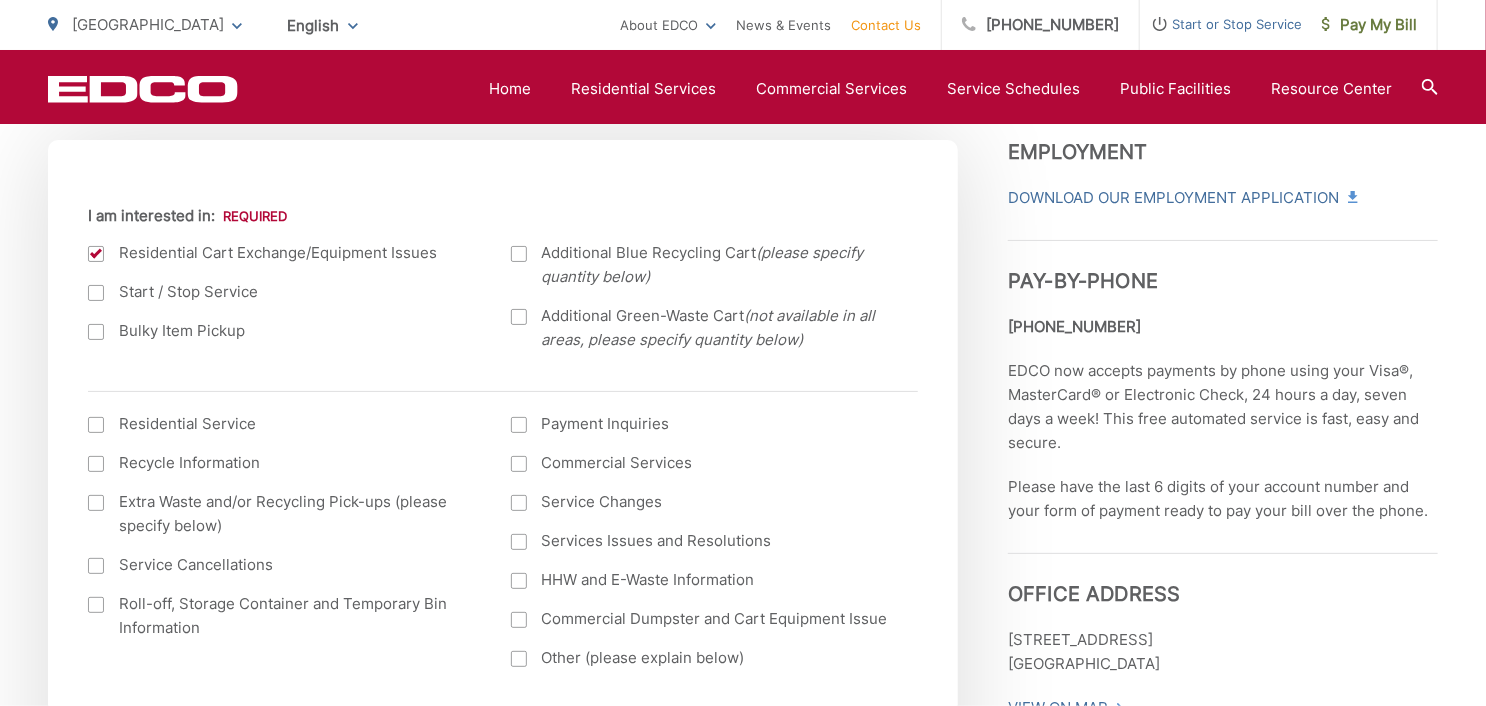 click on "Start / Stop Service" at bounding box center (279, 292) 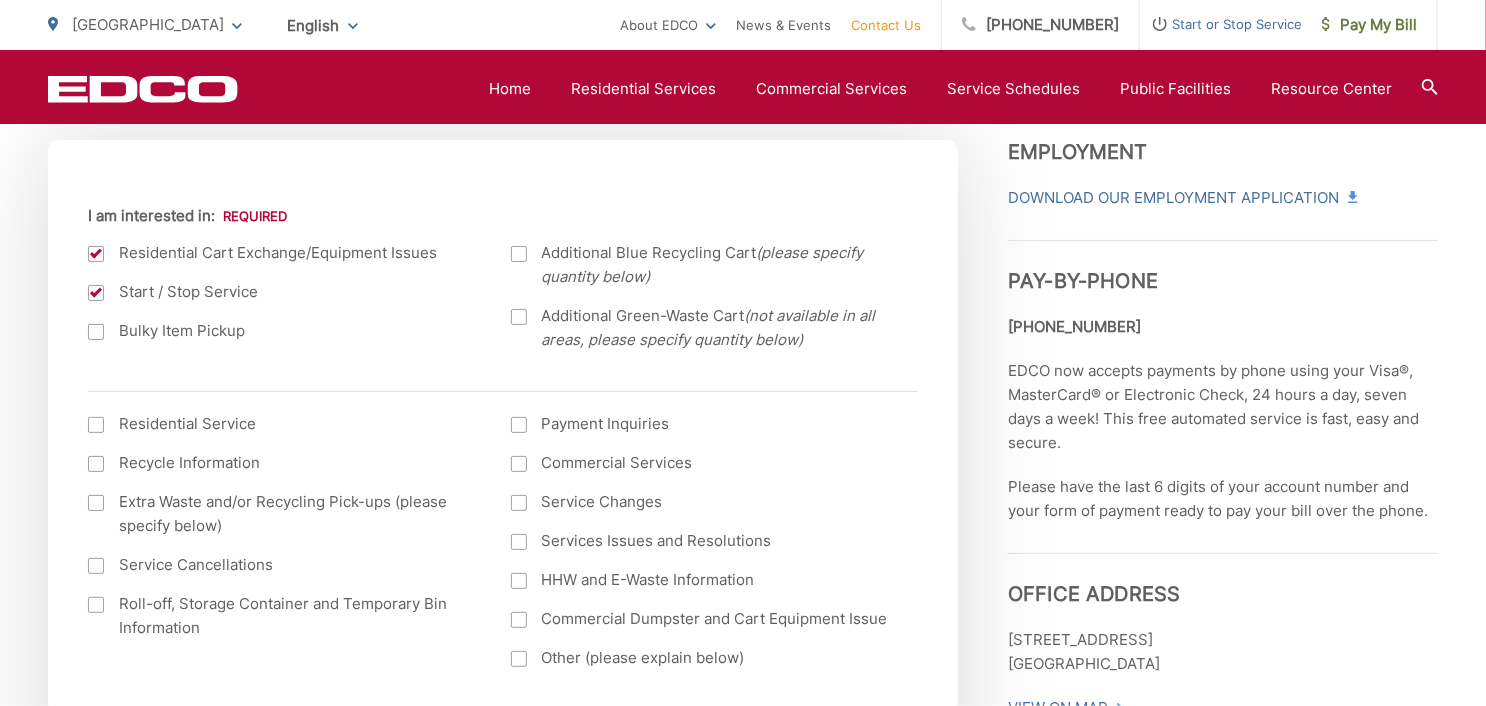 drag, startPoint x: 116, startPoint y: 301, endPoint x: 64, endPoint y: 283, distance: 55.027267 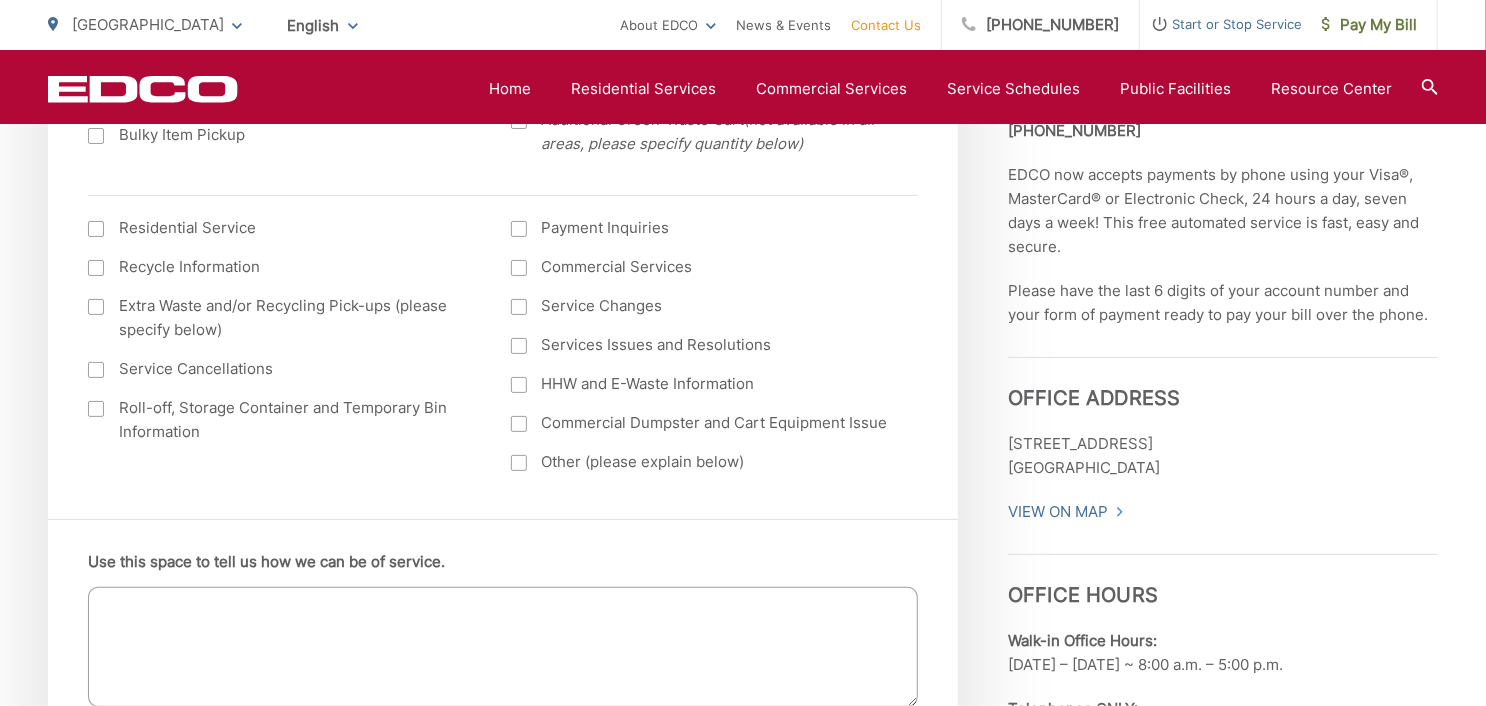 scroll, scrollTop: 900, scrollLeft: 0, axis: vertical 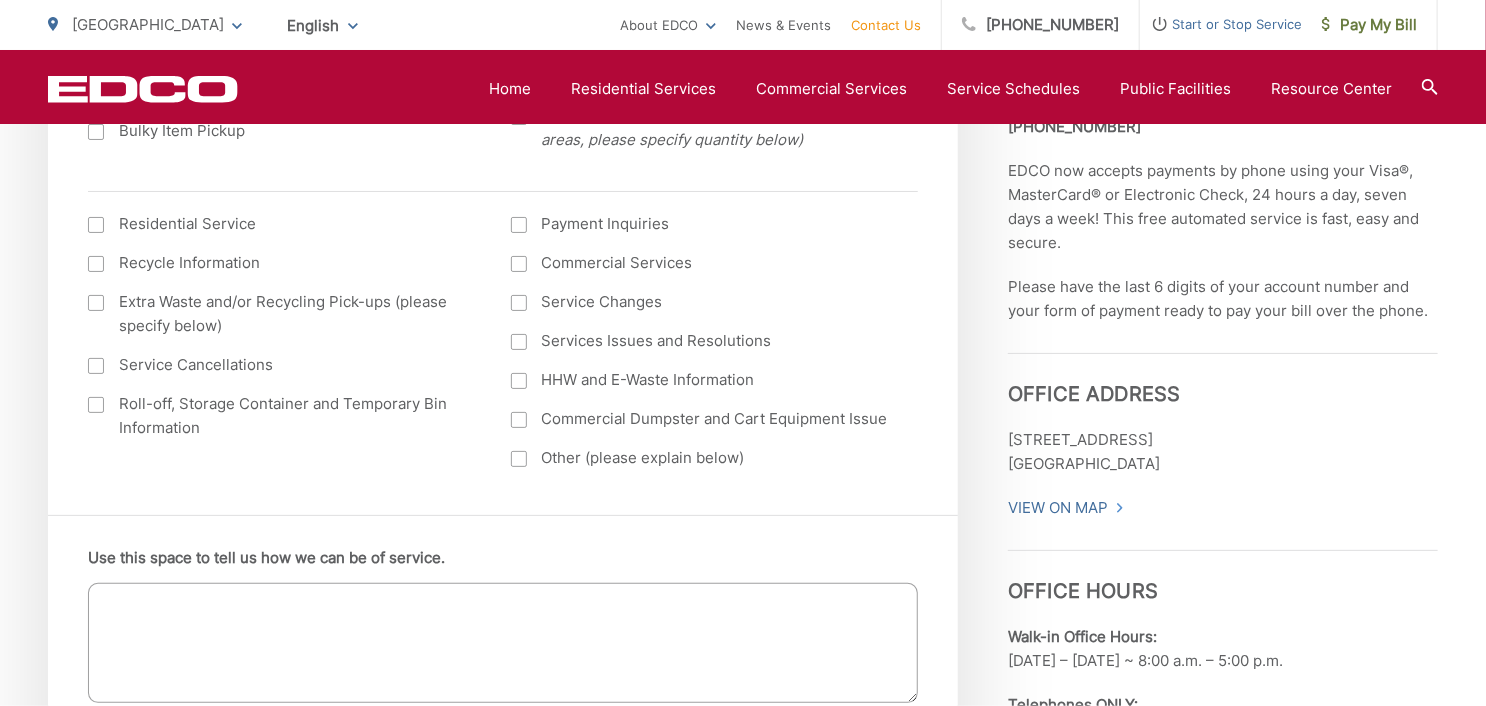 click on "Use this space to tell us how we can be of service." at bounding box center (503, 643) 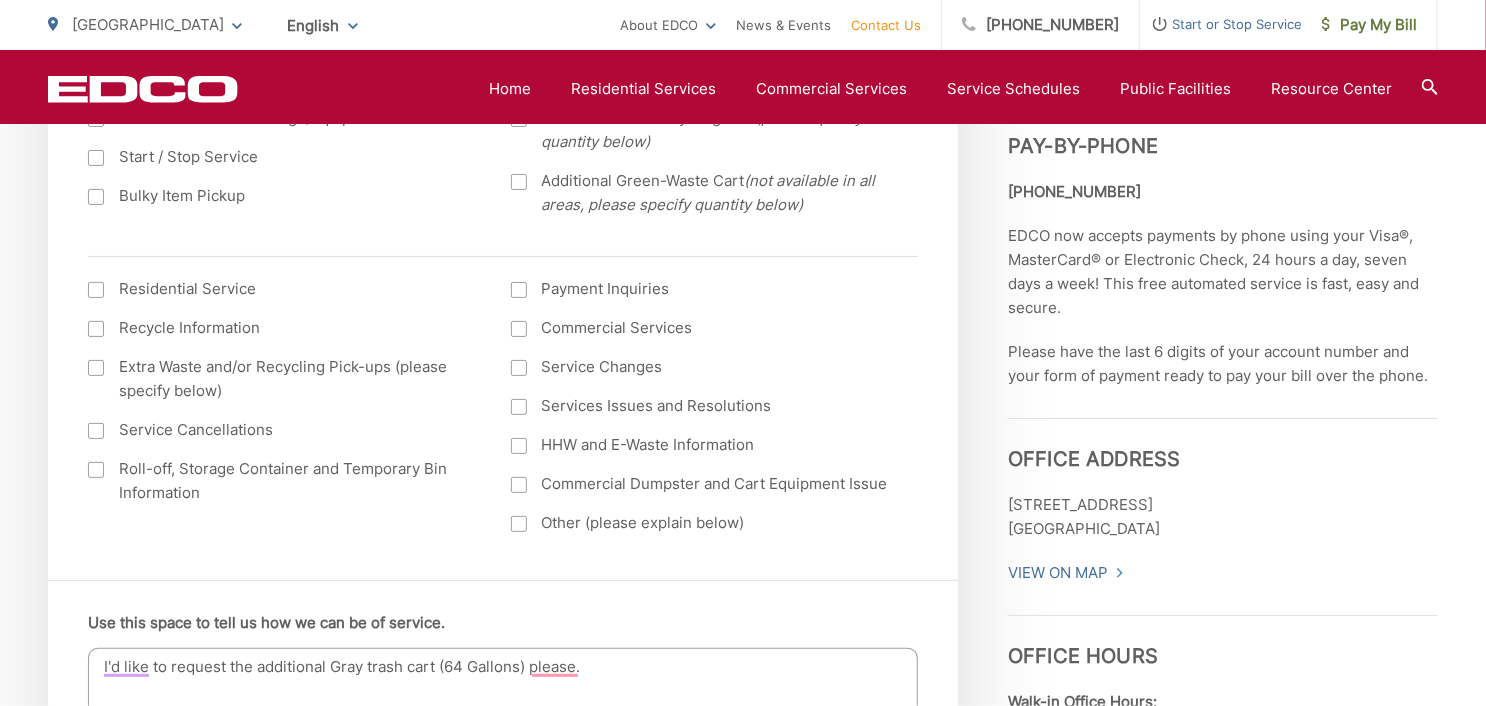 scroll, scrollTop: 1104, scrollLeft: 0, axis: vertical 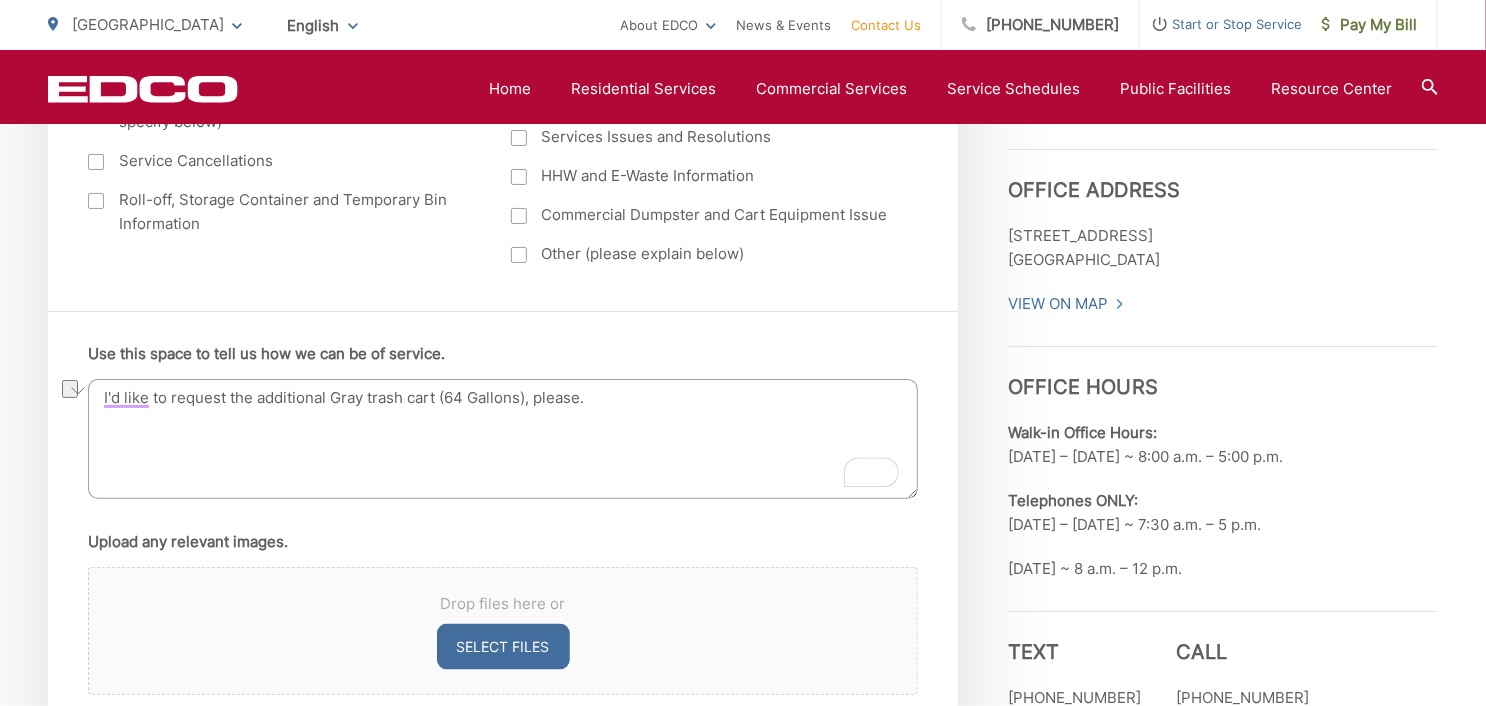 drag, startPoint x: 552, startPoint y: 395, endPoint x: 23, endPoint y: 379, distance: 529.2419 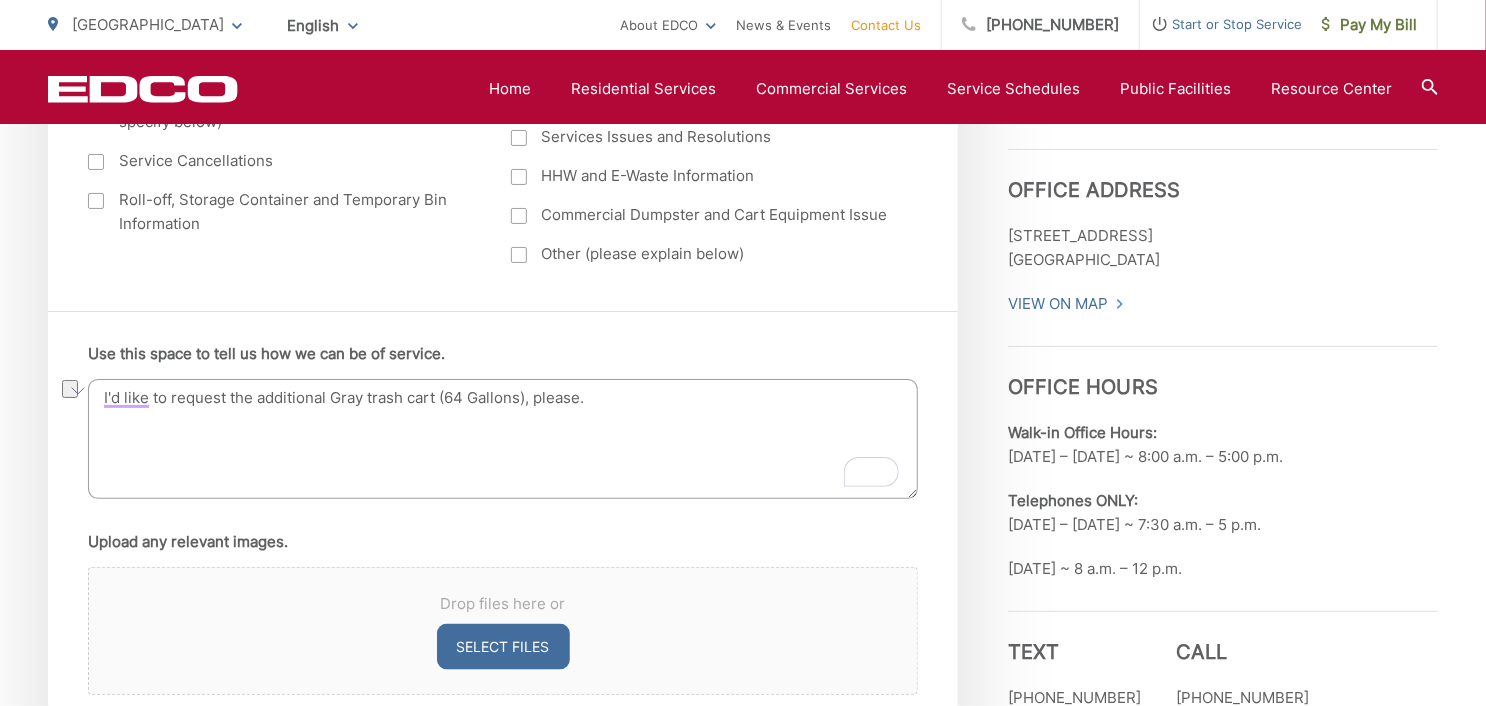 type on "I'd like to request the additional Gray trash cart (64 Gallons), please." 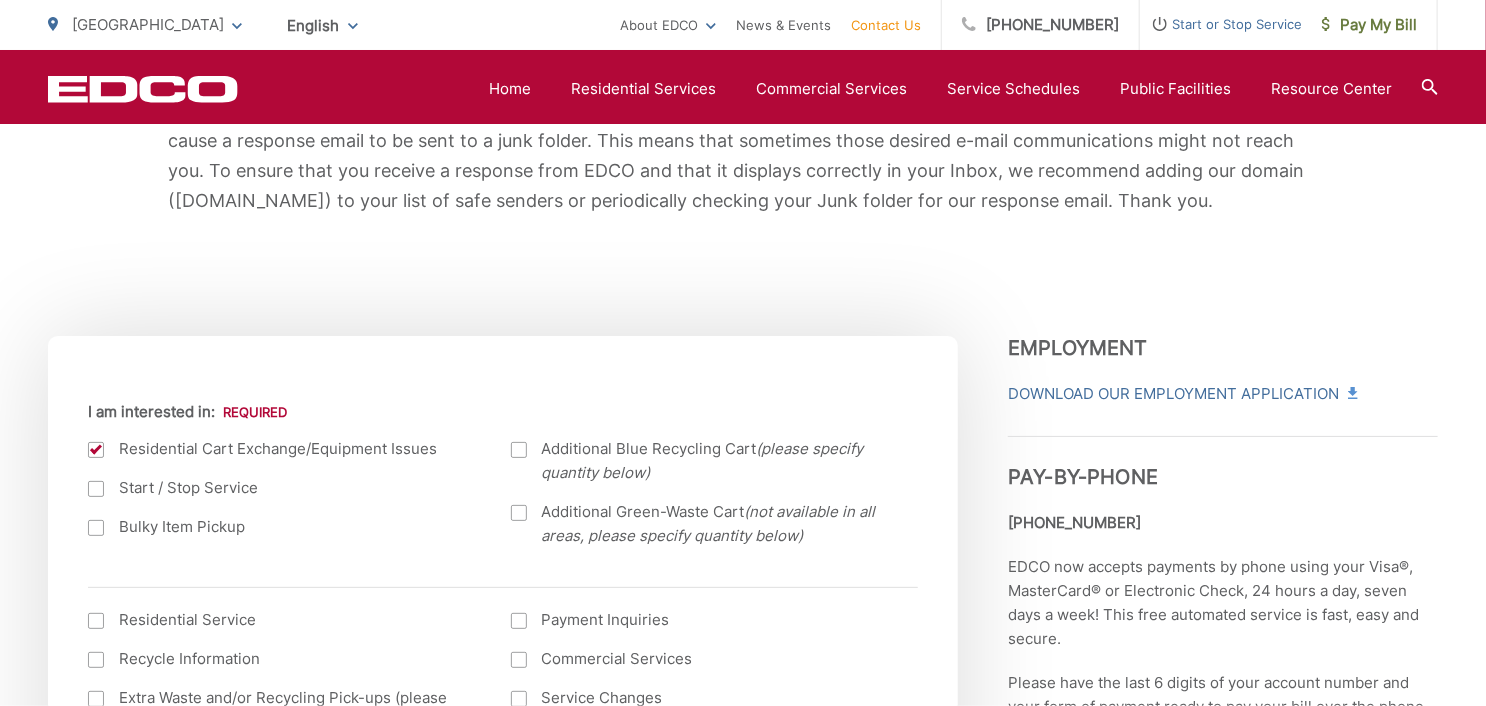 scroll, scrollTop: 504, scrollLeft: 0, axis: vertical 